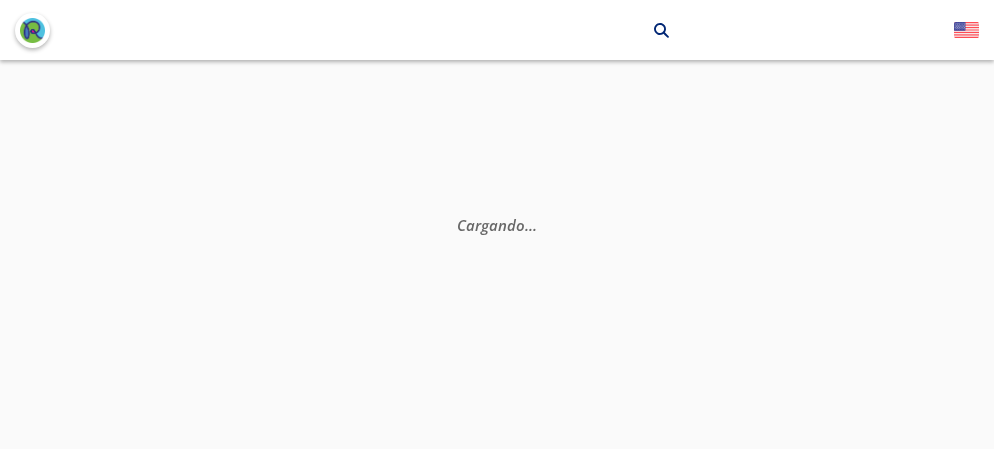scroll, scrollTop: 0, scrollLeft: 0, axis: both 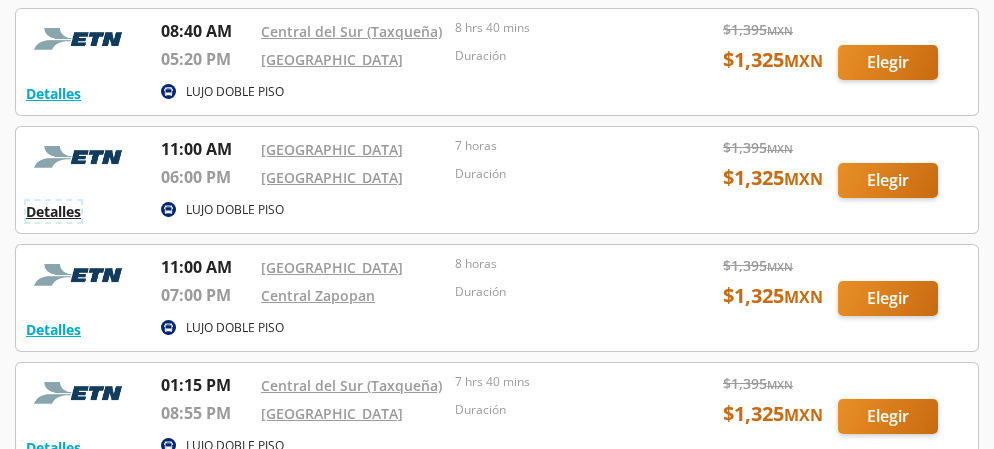click on "Detalles" at bounding box center (53, 211) 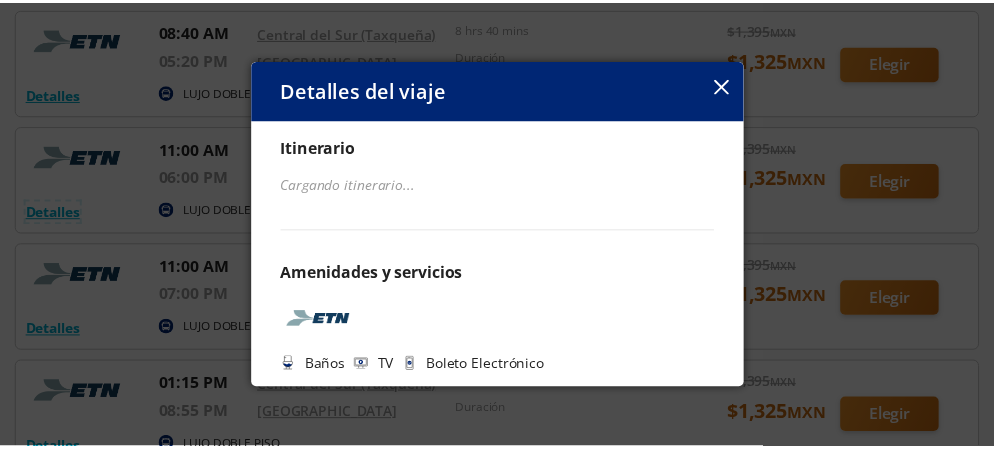 scroll, scrollTop: 81, scrollLeft: 0, axis: vertical 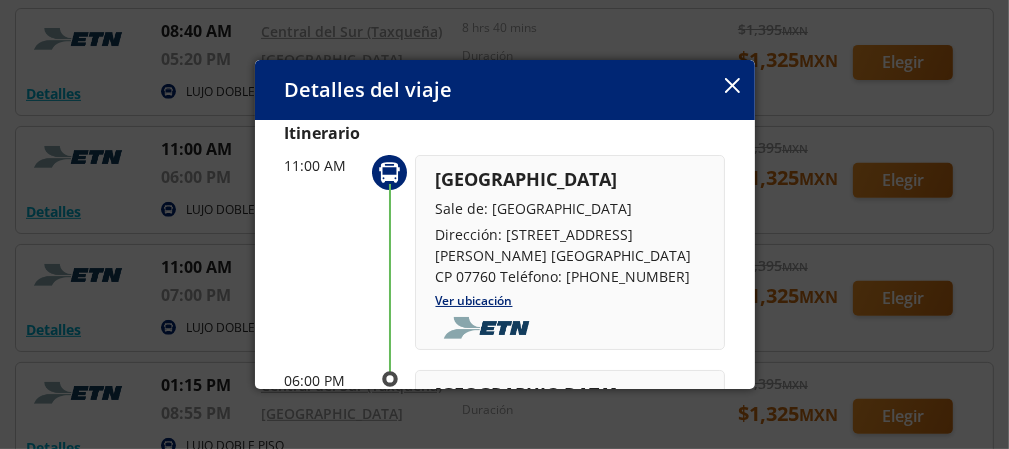click 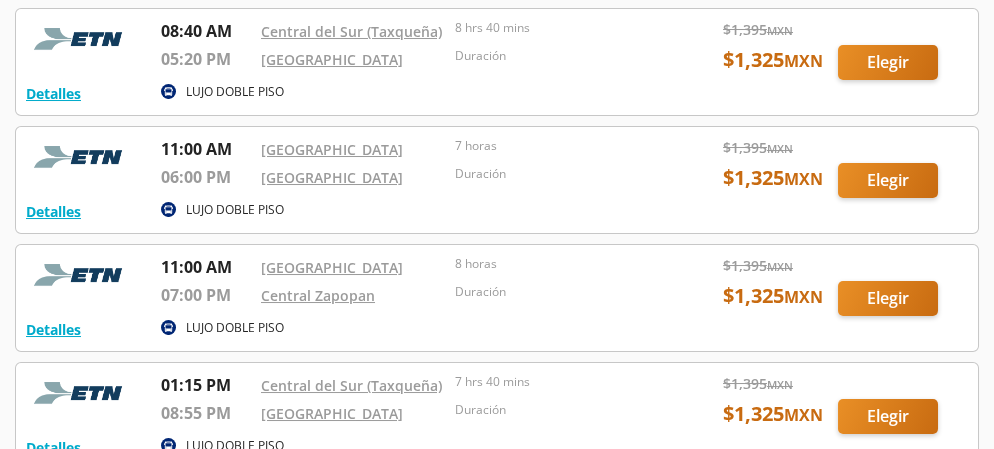 click at bounding box center (497, 180) 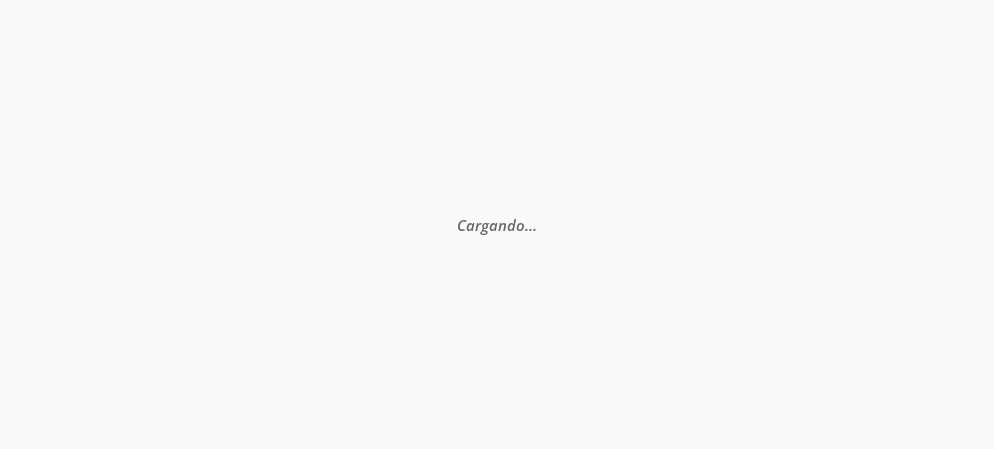 scroll, scrollTop: 0, scrollLeft: 0, axis: both 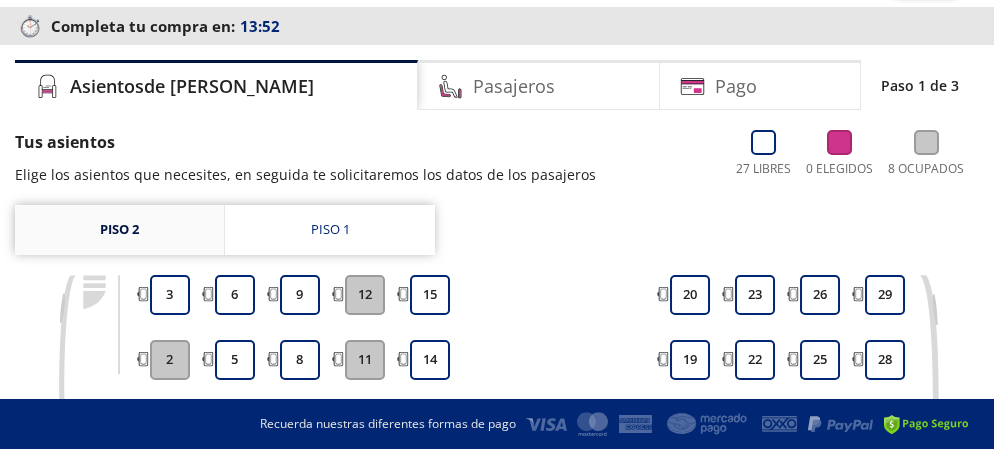click on "Piso 2" at bounding box center (119, 230) 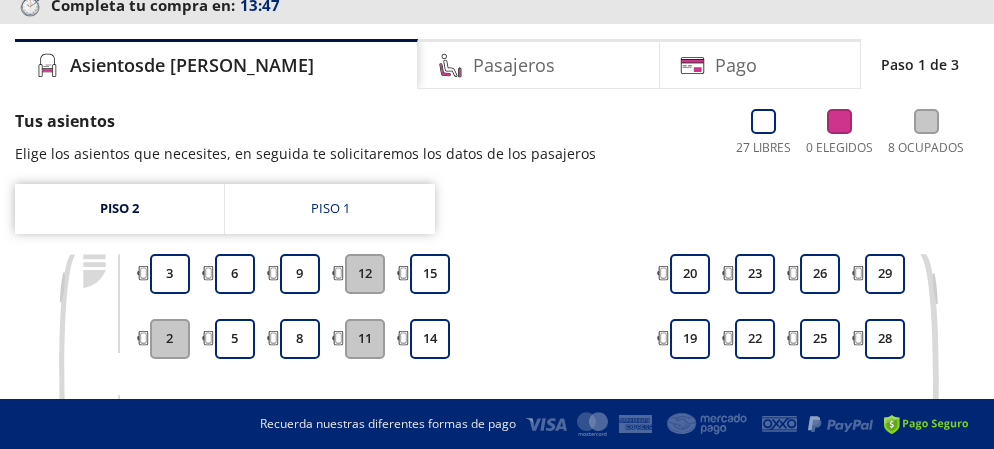 scroll, scrollTop: 133, scrollLeft: 0, axis: vertical 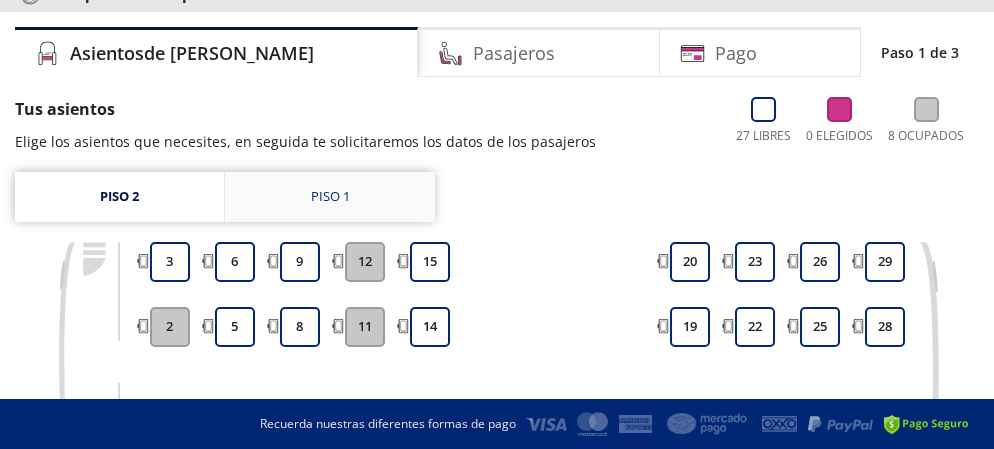 click on "Piso 1" at bounding box center [330, 197] 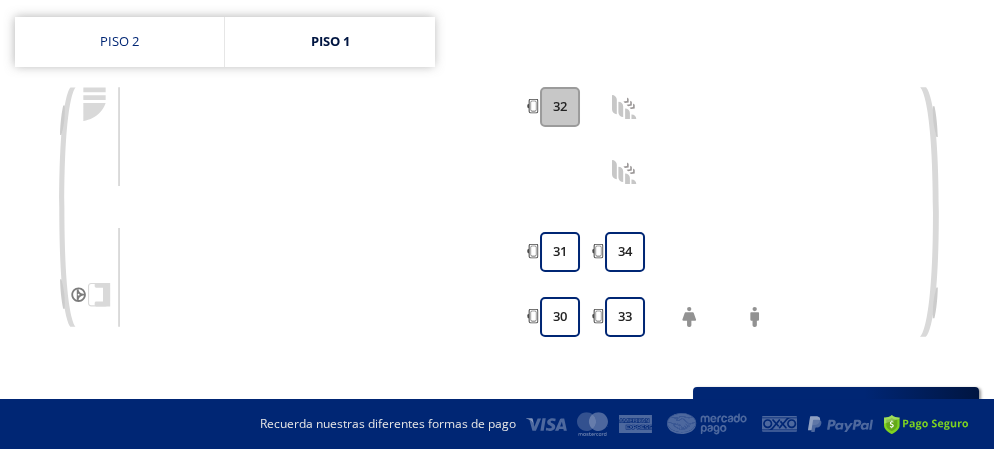 scroll, scrollTop: 266, scrollLeft: 0, axis: vertical 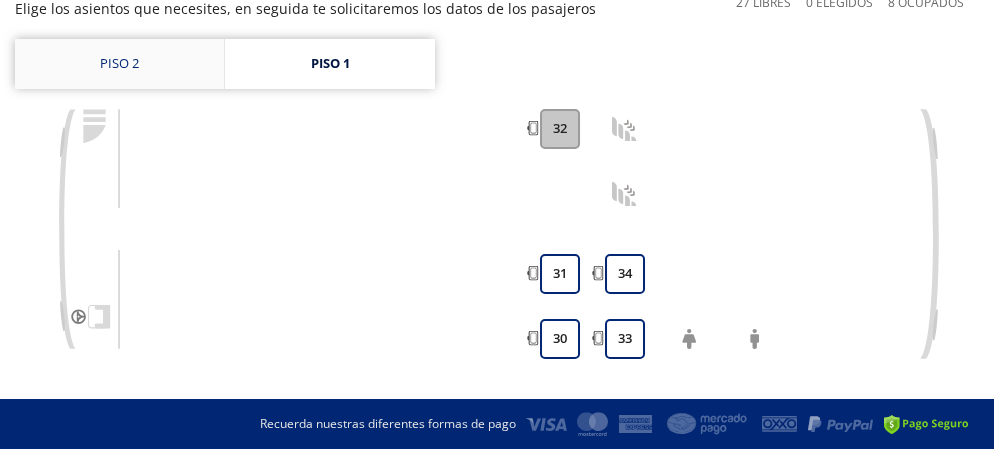 click on "Piso 2" at bounding box center (119, 64) 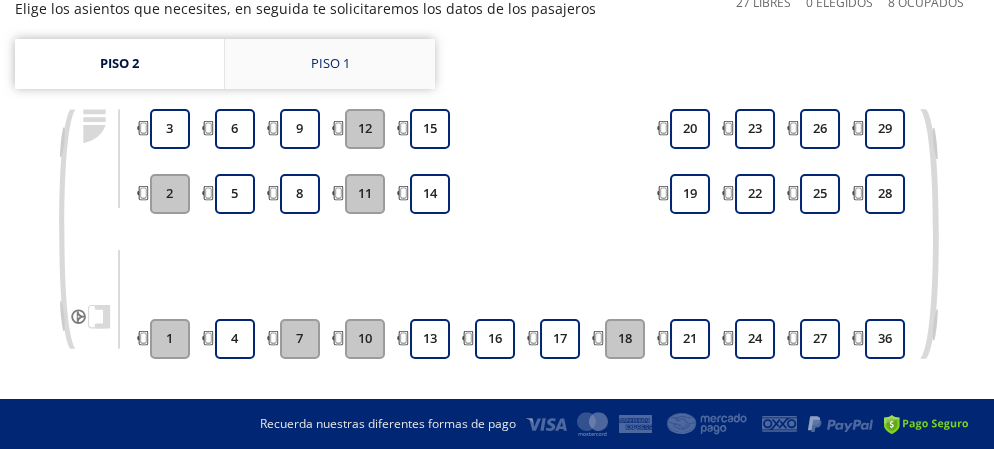 click on "Piso 1" at bounding box center [330, 64] 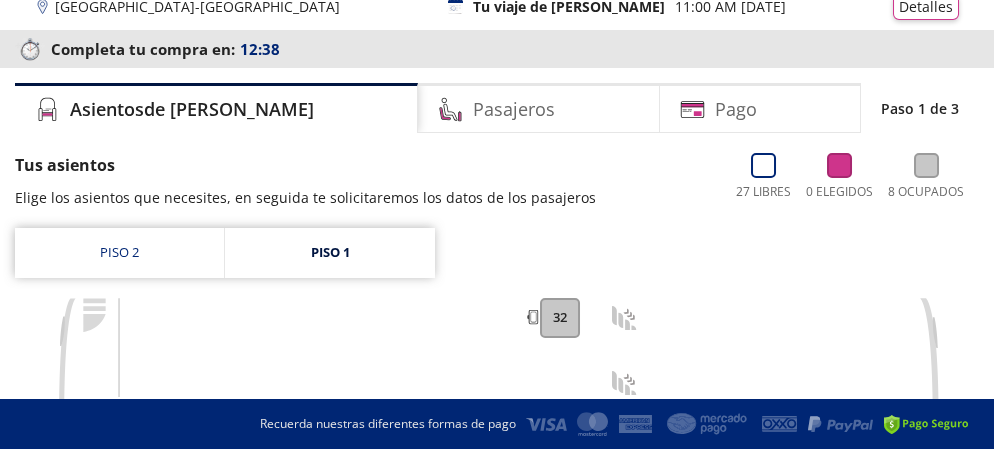 scroll, scrollTop: 66, scrollLeft: 0, axis: vertical 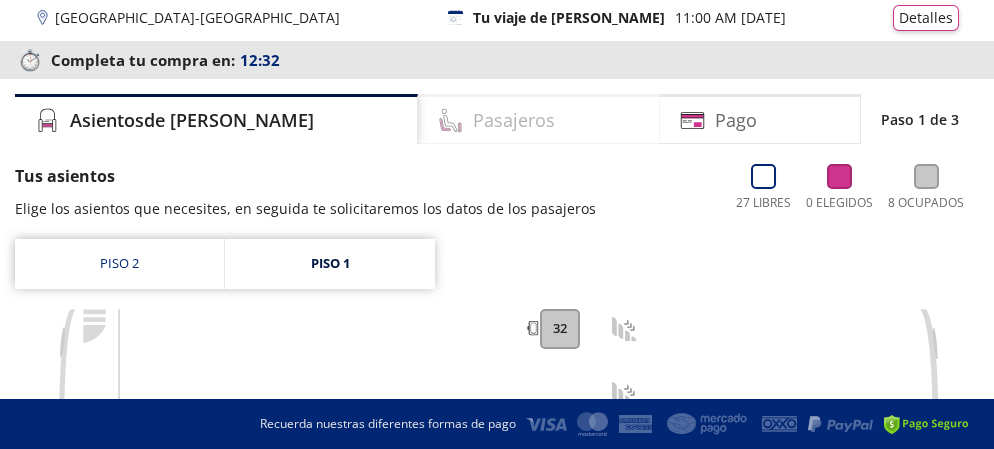 click on "Pasajeros" at bounding box center (514, 120) 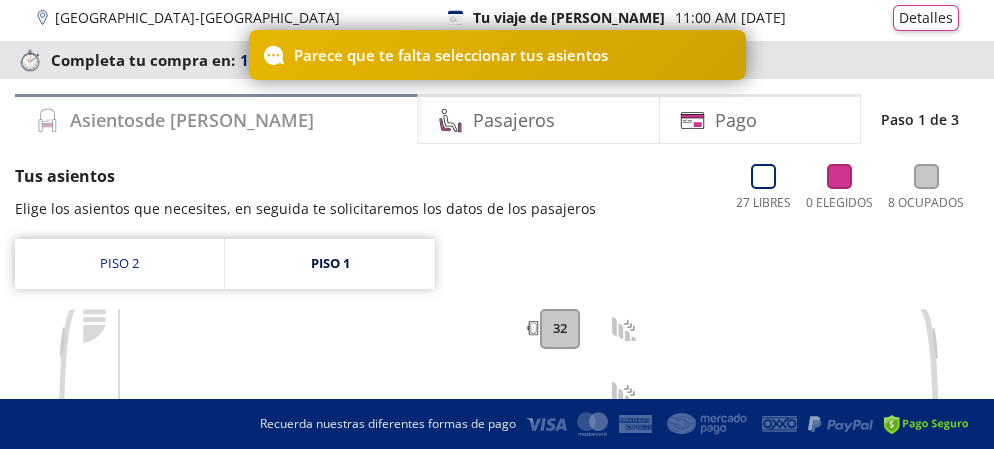 click on "Asientos  de [PERSON_NAME]" at bounding box center (216, 119) 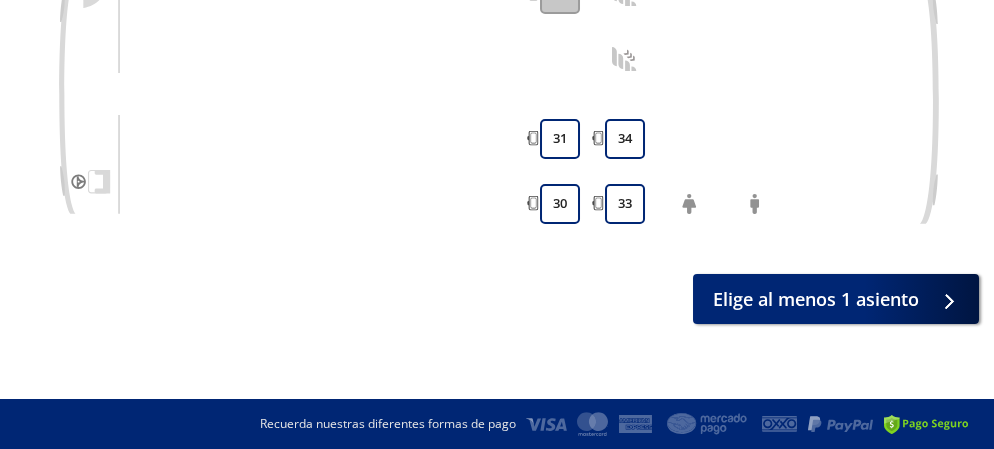 scroll, scrollTop: 234, scrollLeft: 0, axis: vertical 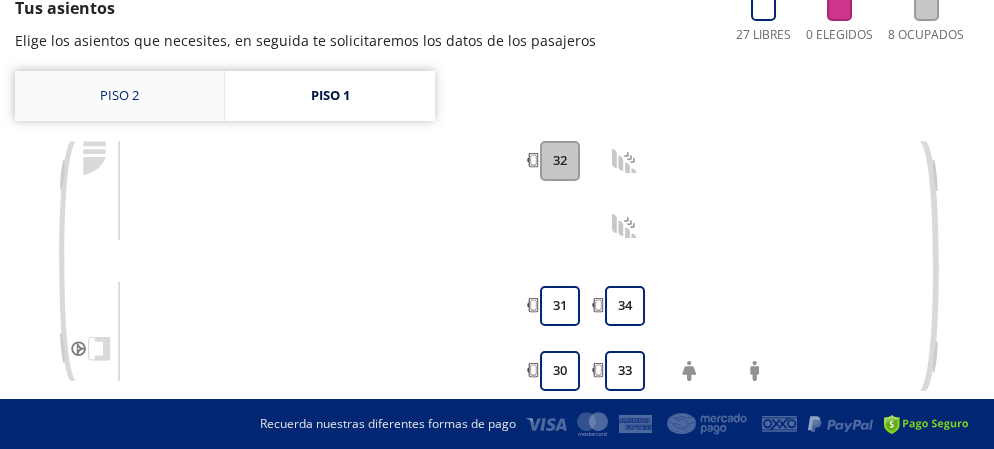 click on "Piso 2" at bounding box center [119, 96] 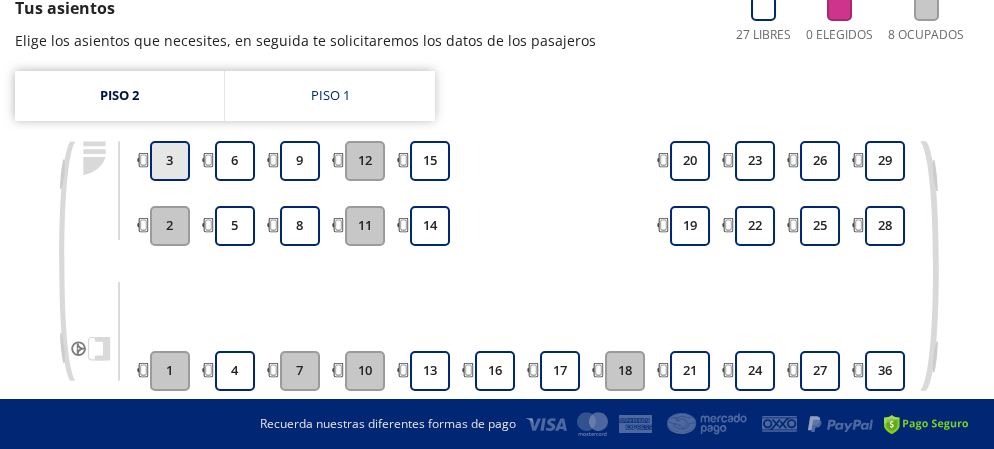 click on "3" at bounding box center [170, 161] 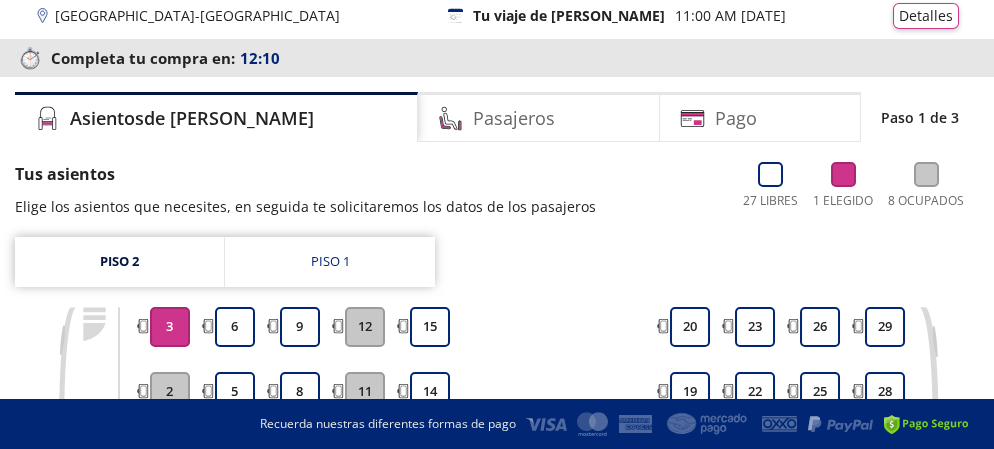scroll, scrollTop: 0, scrollLeft: 0, axis: both 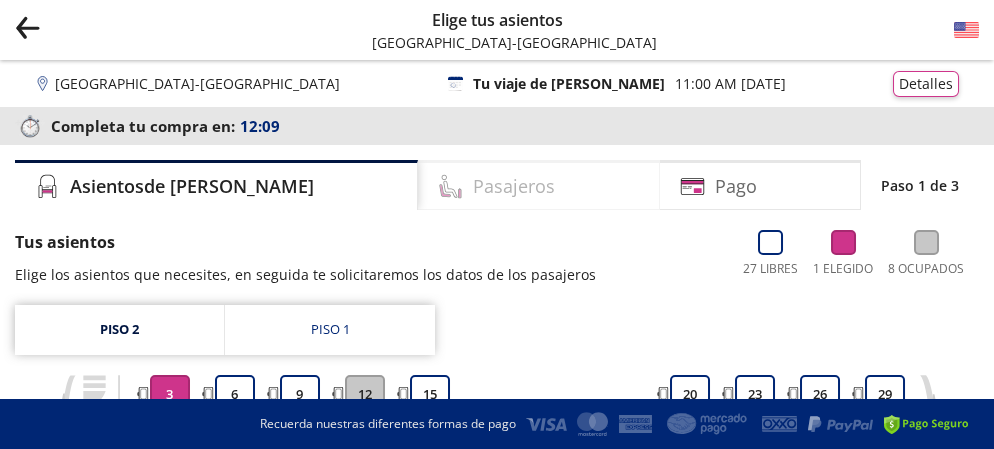 click on "Pasajeros" at bounding box center (514, 186) 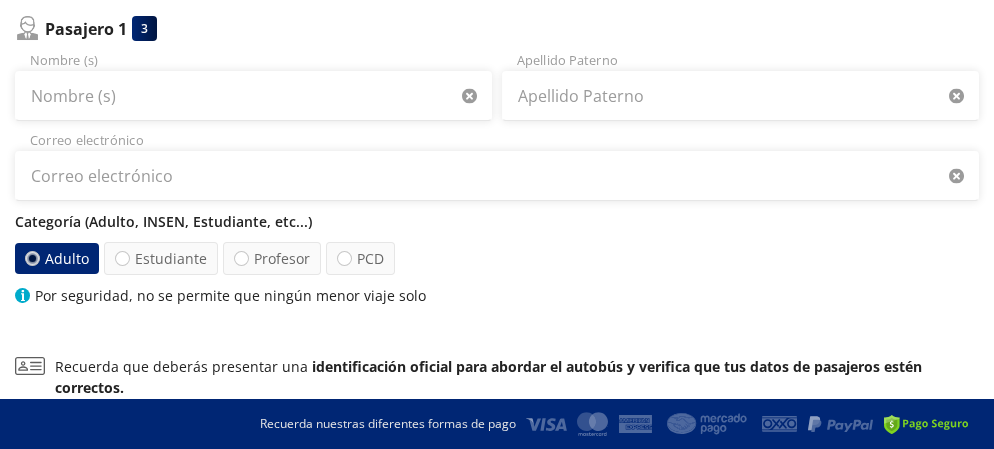 scroll, scrollTop: 266, scrollLeft: 0, axis: vertical 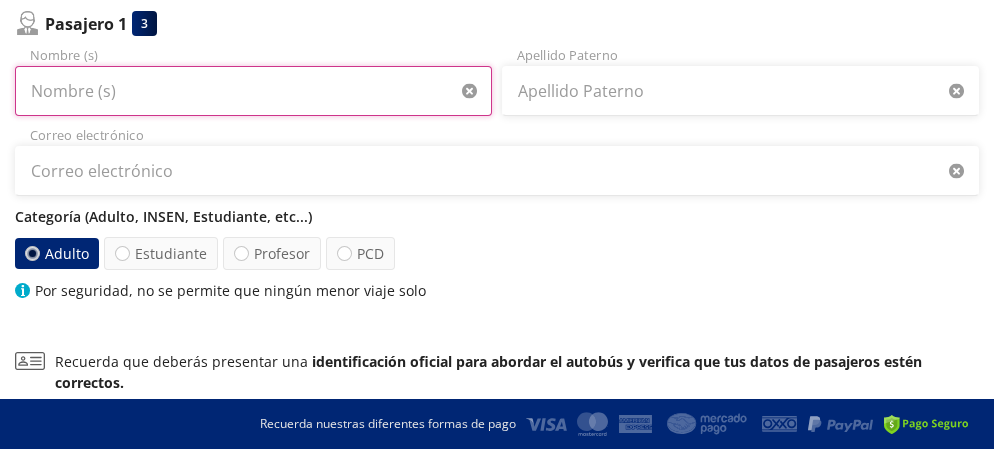 click on "Nombre (s)" at bounding box center [253, 91] 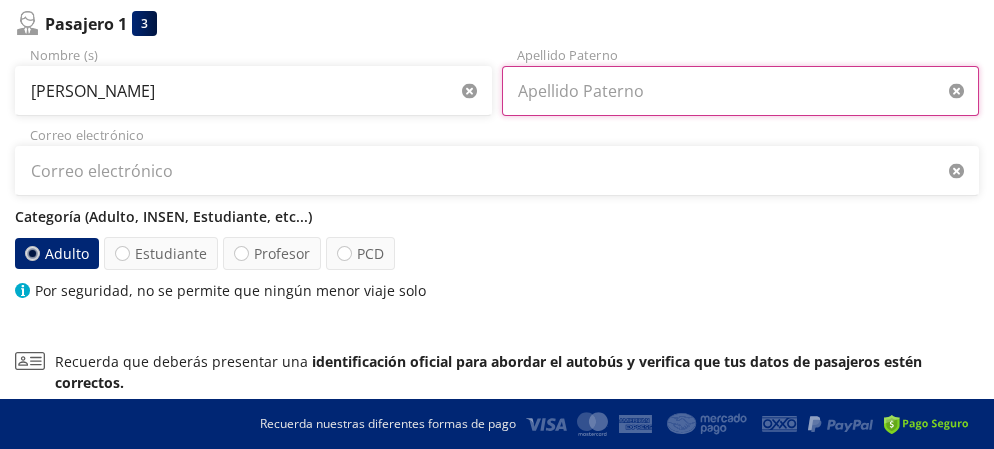 type on "[PERSON_NAME]" 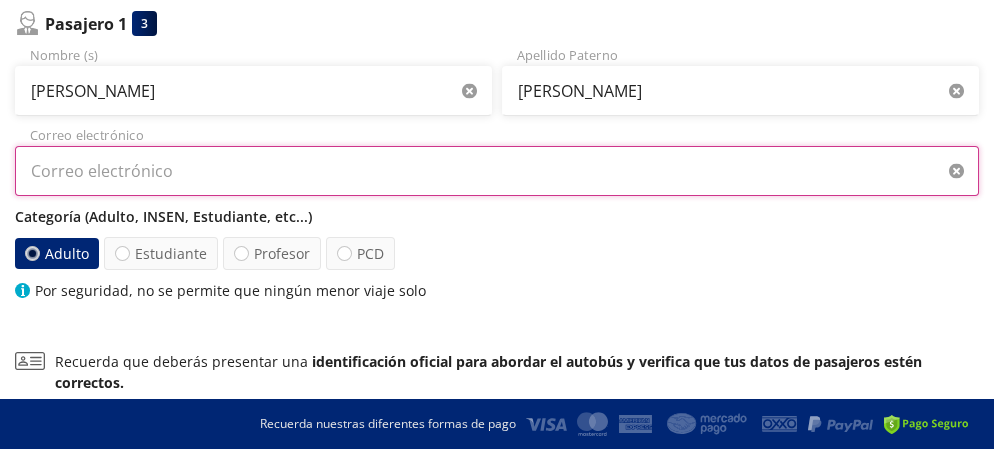type on "[EMAIL_ADDRESS][DOMAIN_NAME]" 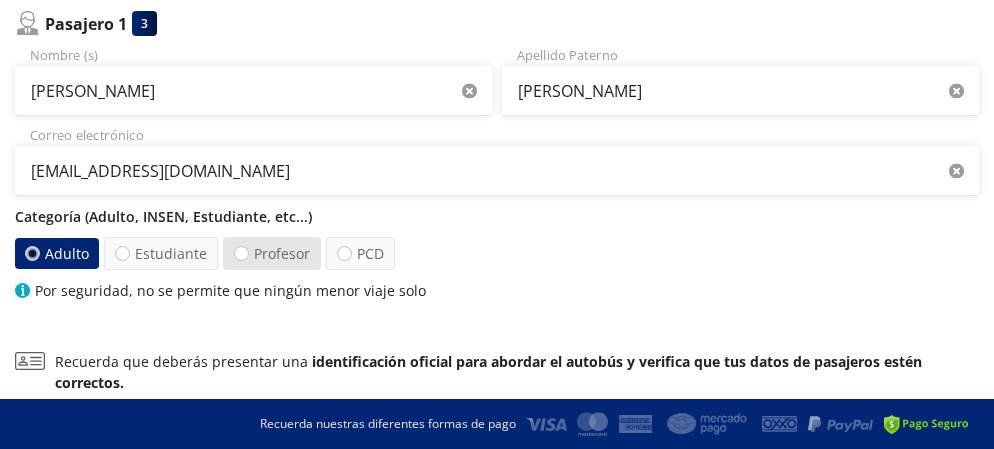 click on "Profesor" at bounding box center [272, 253] 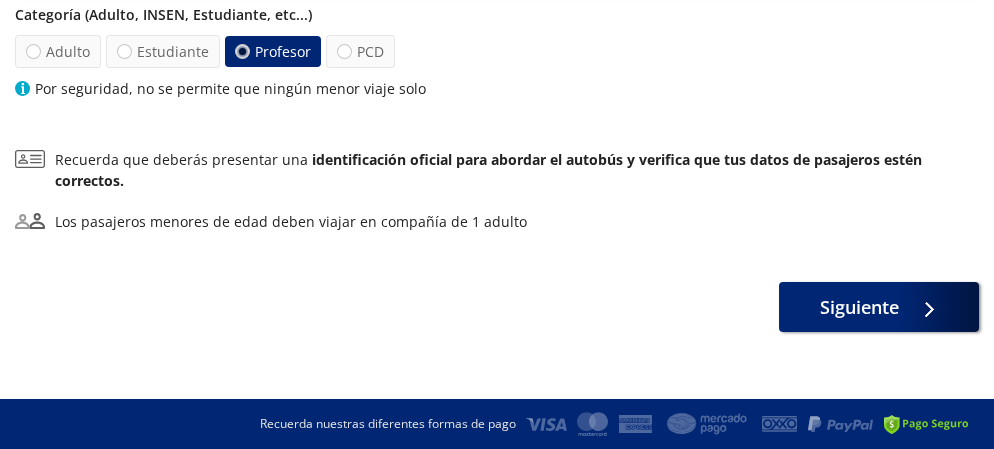 scroll, scrollTop: 475, scrollLeft: 0, axis: vertical 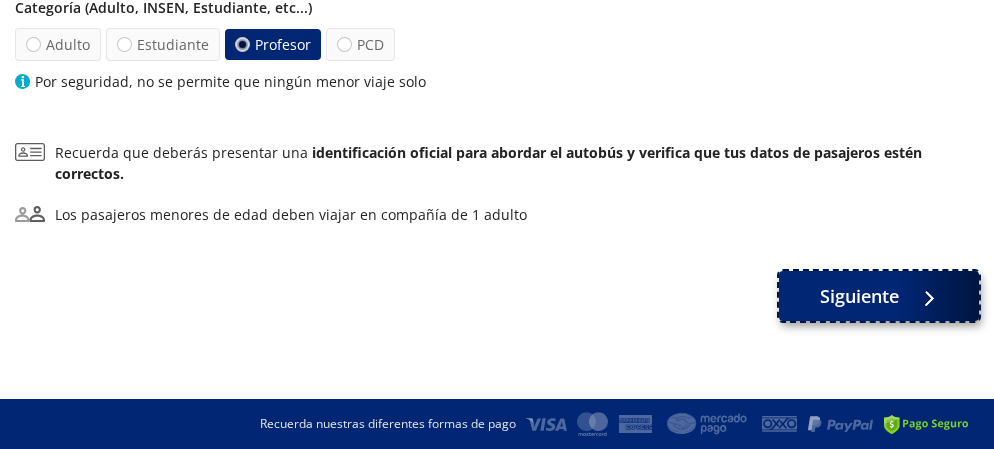 click on "Siguiente" at bounding box center [859, 296] 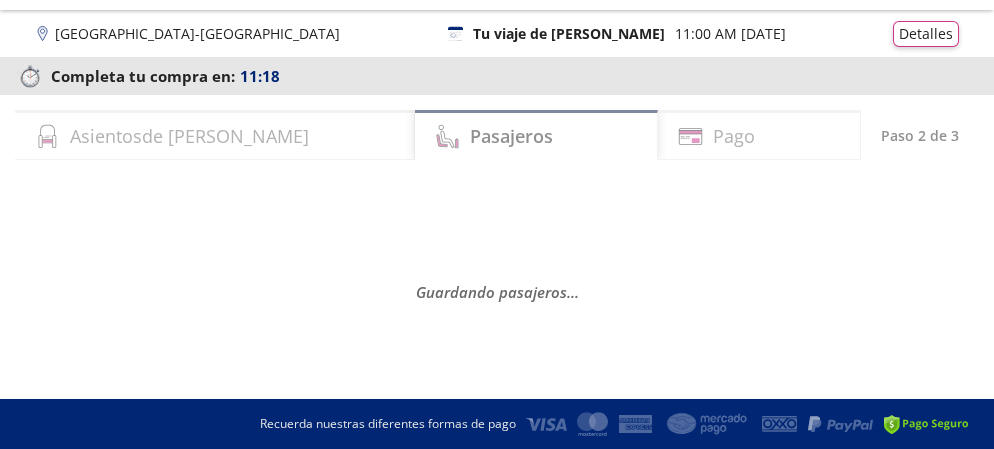 scroll, scrollTop: 66, scrollLeft: 0, axis: vertical 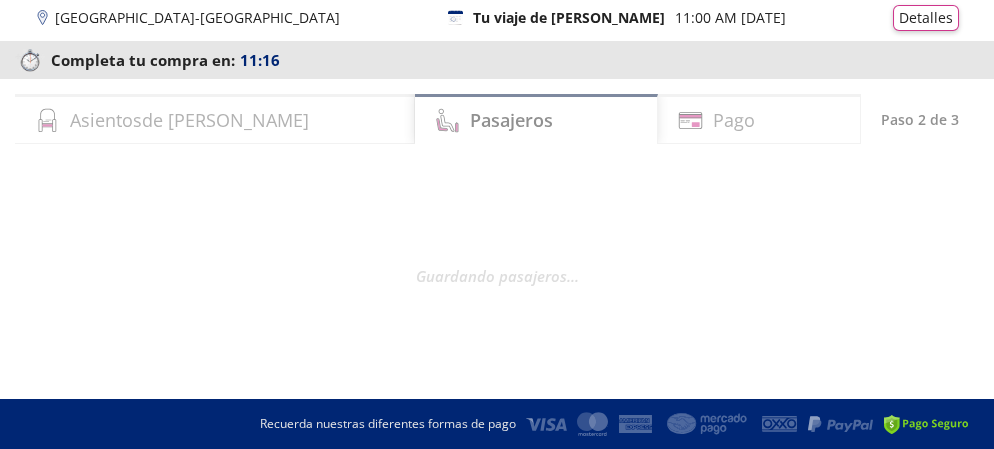 select on "MX" 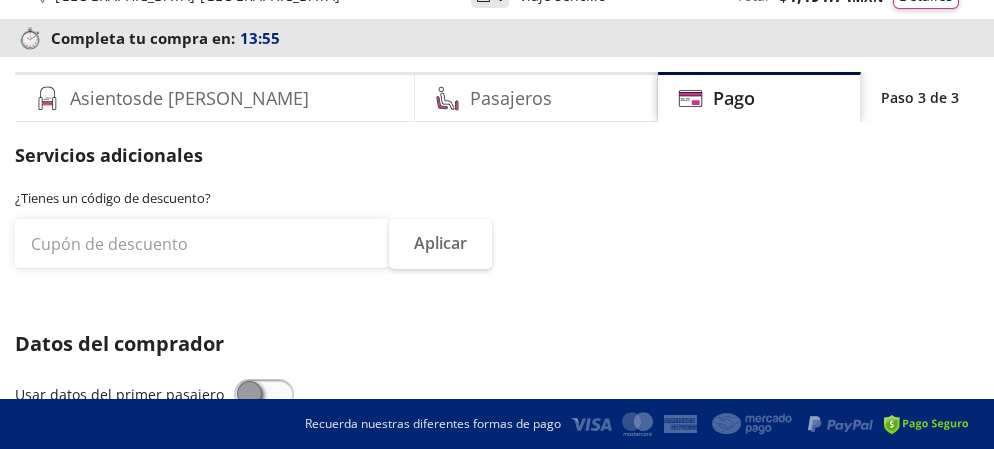 scroll, scrollTop: 100, scrollLeft: 0, axis: vertical 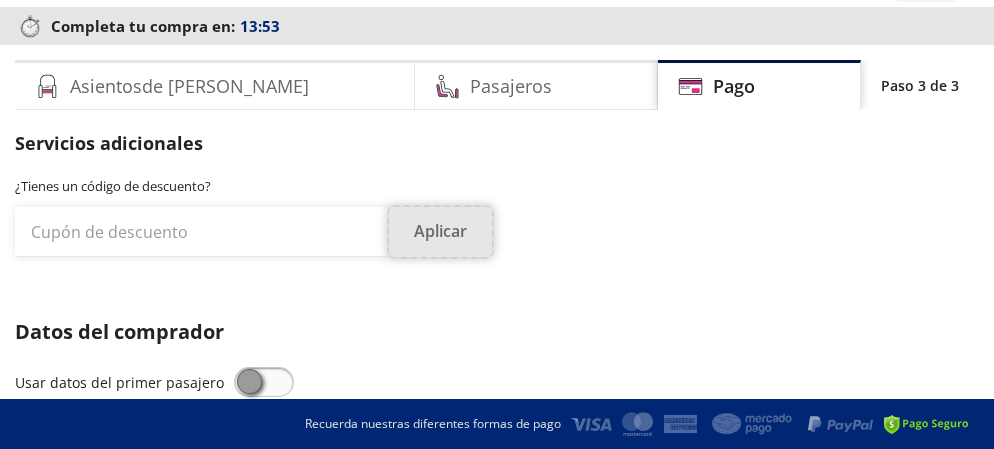 click on "Aplicar" at bounding box center [440, 232] 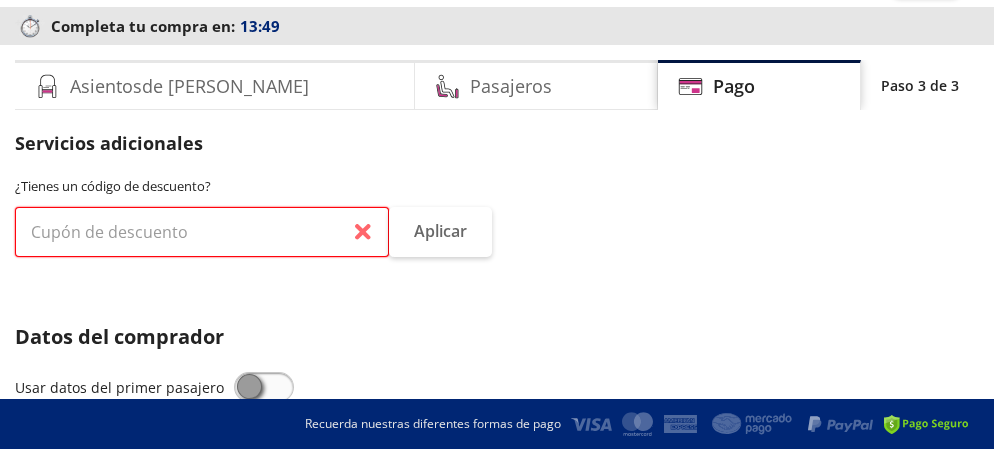 click at bounding box center [202, 232] 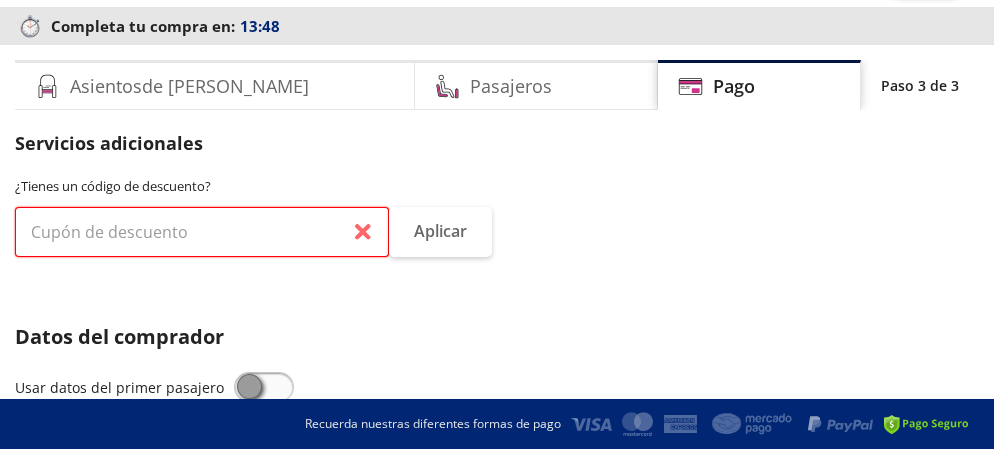 click at bounding box center [202, 232] 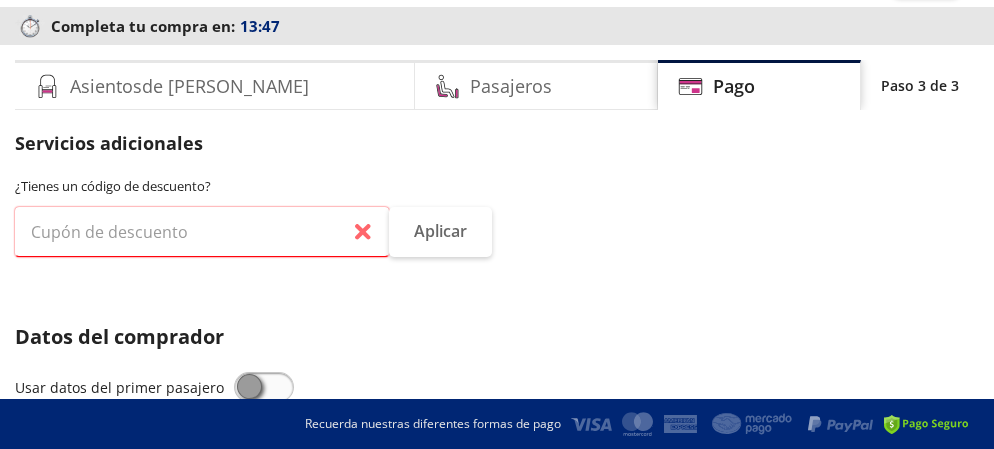 click on "¿Tienes un código de descuento? Aplicar" at bounding box center [497, 229] 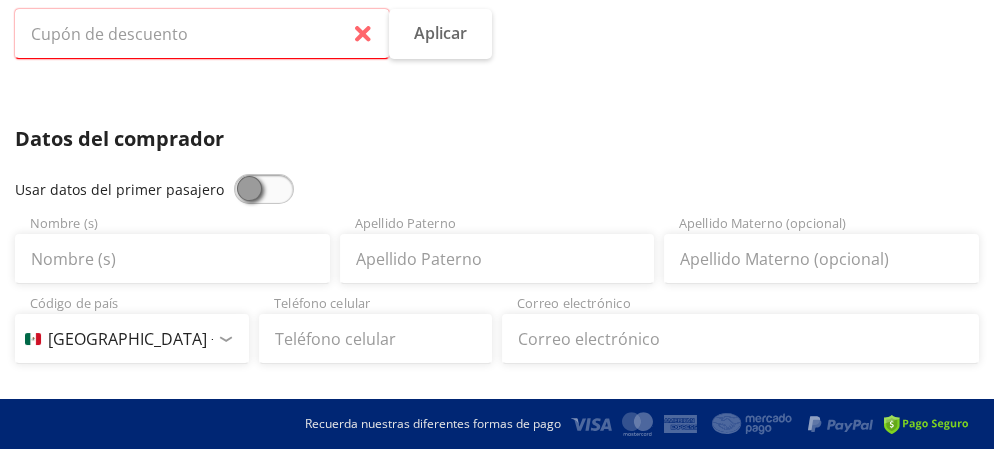 scroll, scrollTop: 299, scrollLeft: 0, axis: vertical 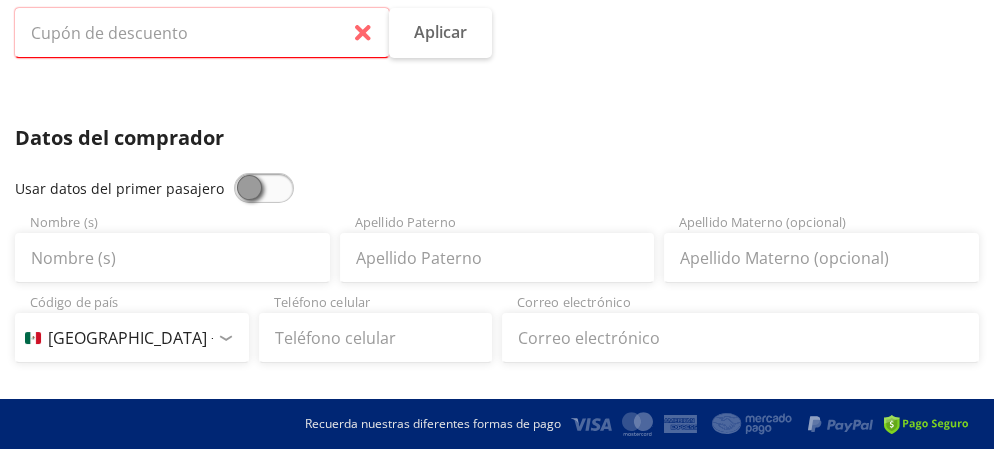 click at bounding box center [264, 188] 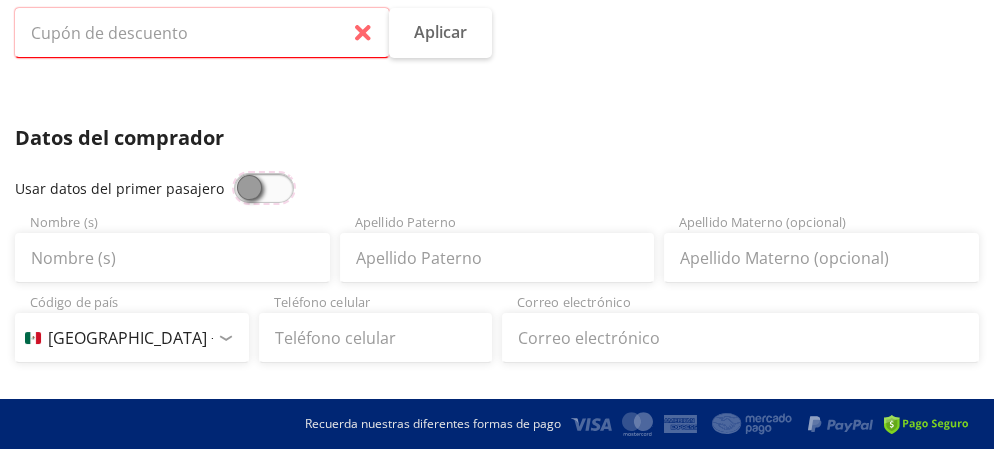 click at bounding box center [234, 173] 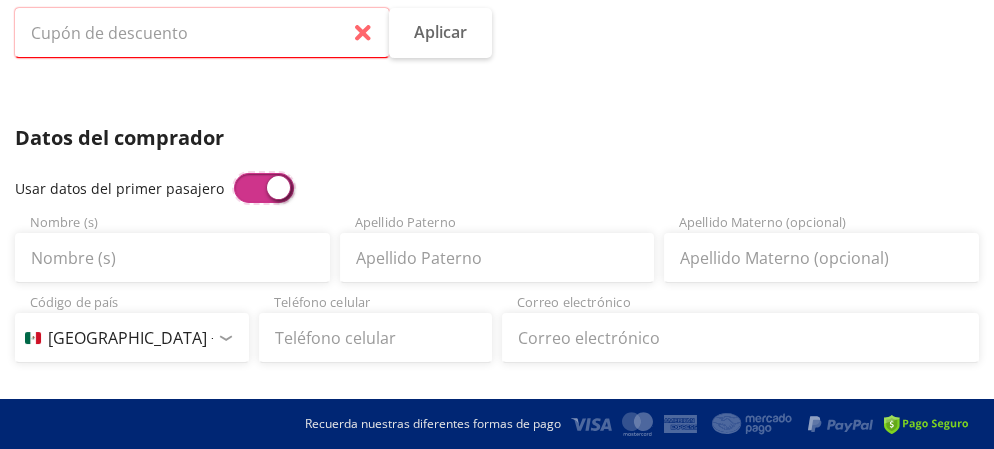 type on "[PERSON_NAME]" 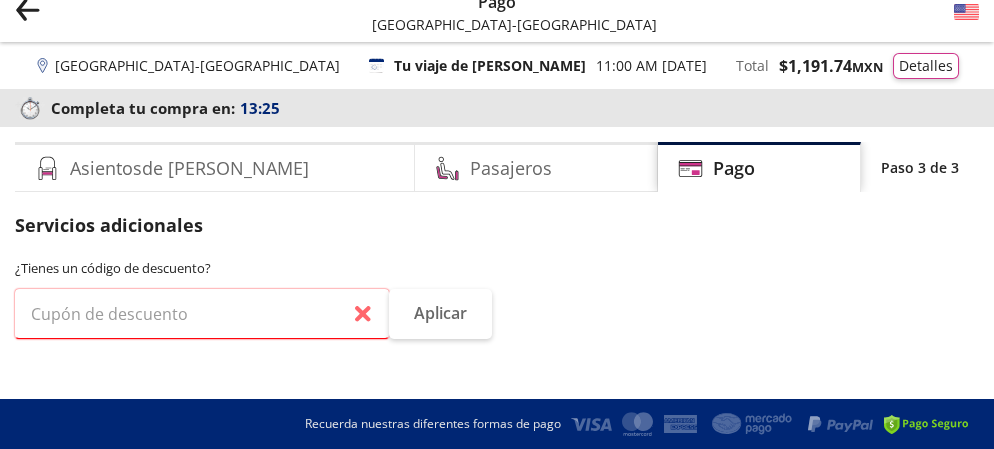 scroll, scrollTop: 0, scrollLeft: 0, axis: both 